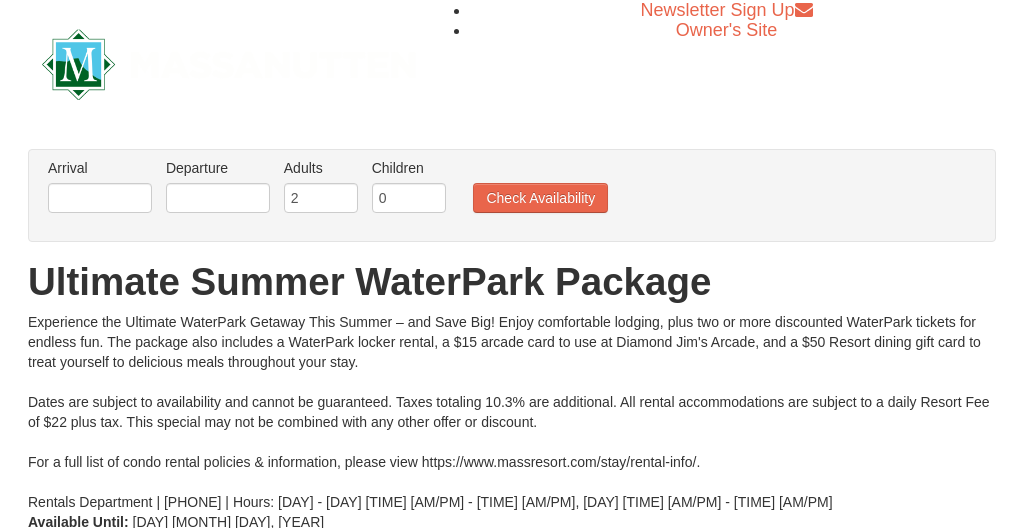 scroll, scrollTop: 0, scrollLeft: 0, axis: both 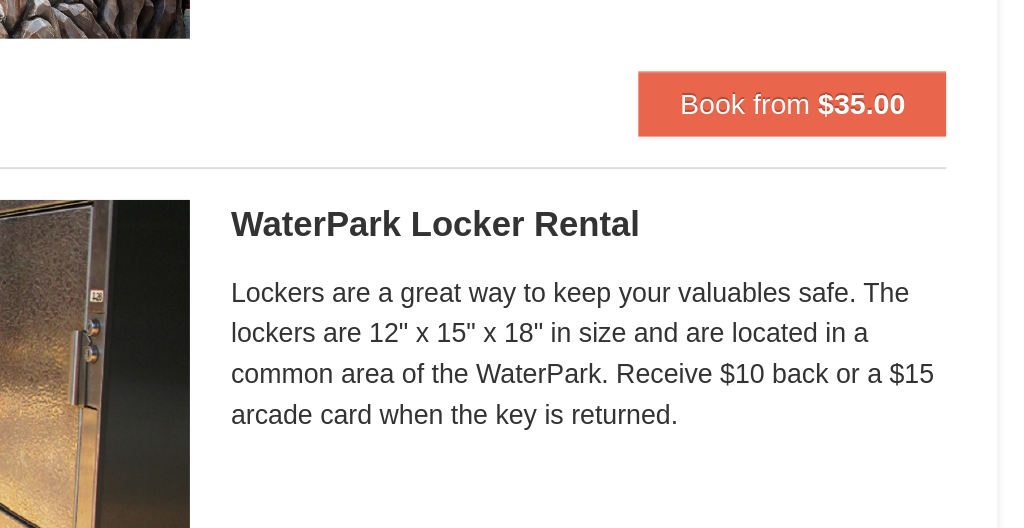 click on "Lockers are a great way to keep your valuables safe. The lockers are 12" x 15" x 18" in size and are located in a common area of the WaterPark. Receive $10 back or a $15 arcade card when the key is returned." at bounding box center [795, 174] 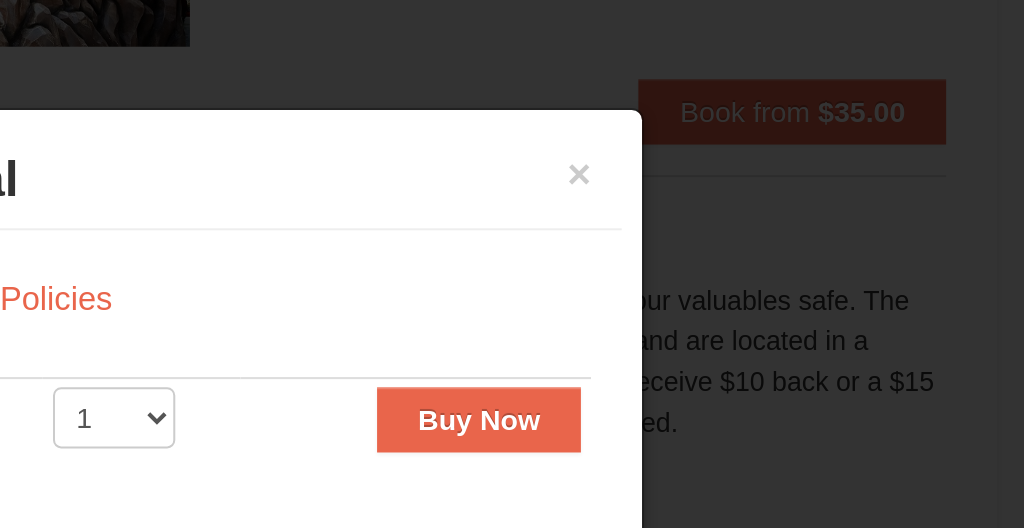 scroll, scrollTop: 2052, scrollLeft: 0, axis: vertical 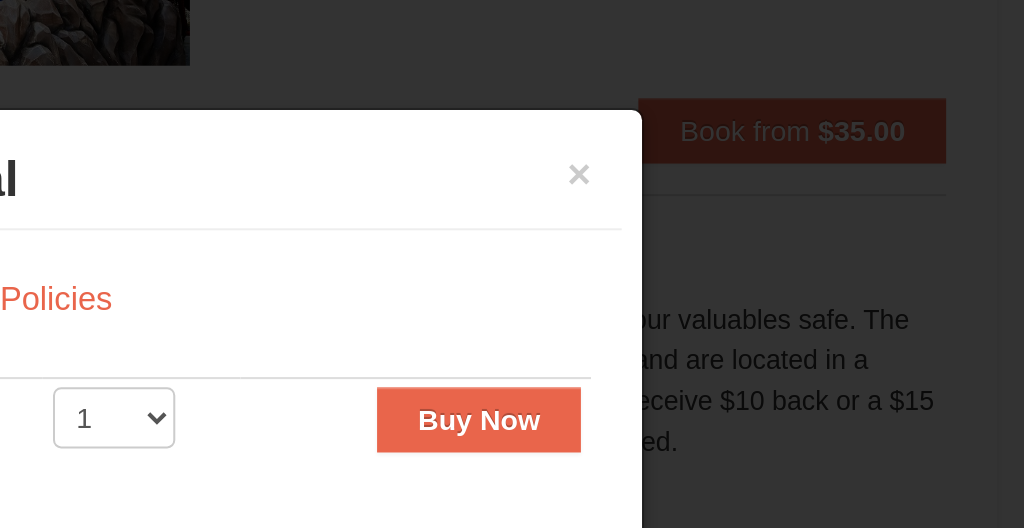 click on "×
WaterPark Locker Rental  Massanutten Indoor/Outdoor WaterPark" at bounding box center (512, 88) 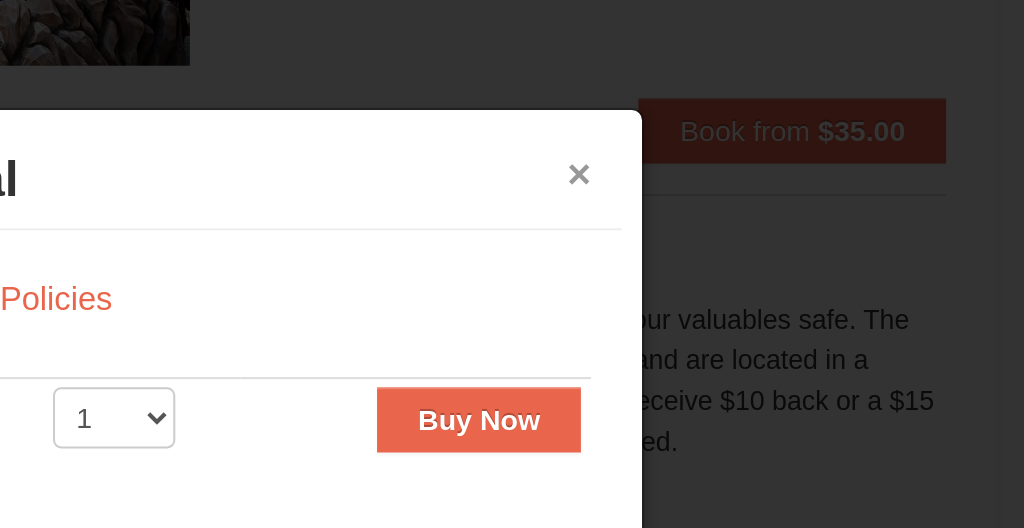 click on "×" at bounding box center [791, 85] 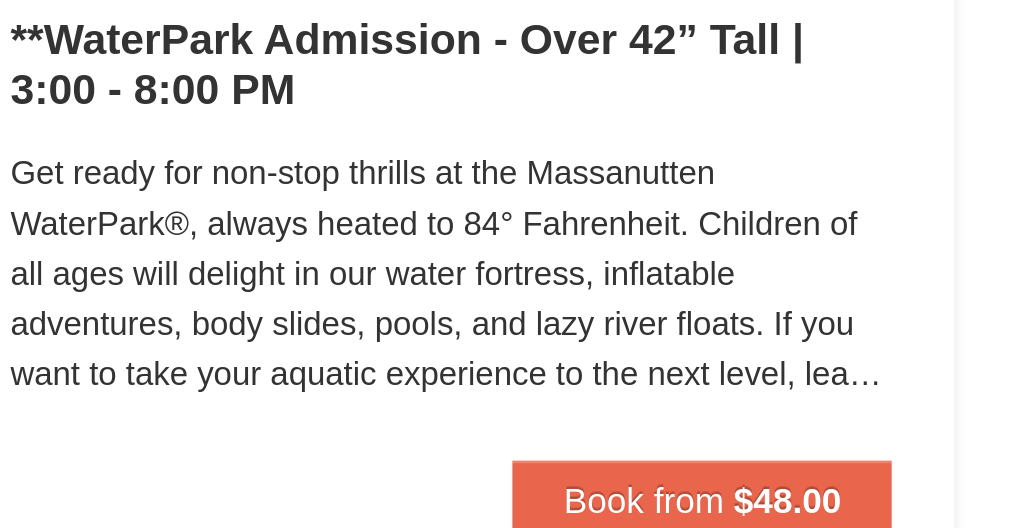scroll, scrollTop: 878, scrollLeft: 0, axis: vertical 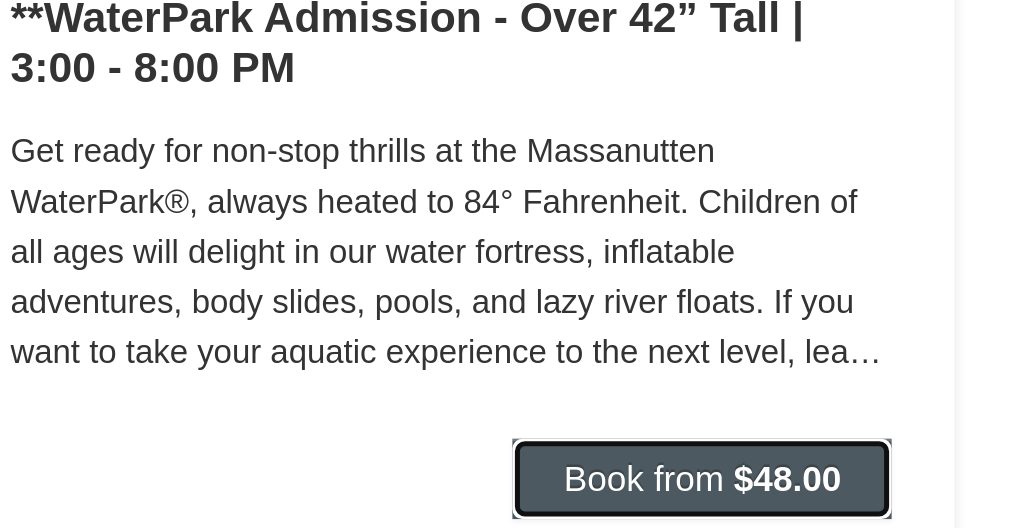 click on "Book from" at bounding box center (872, 508) 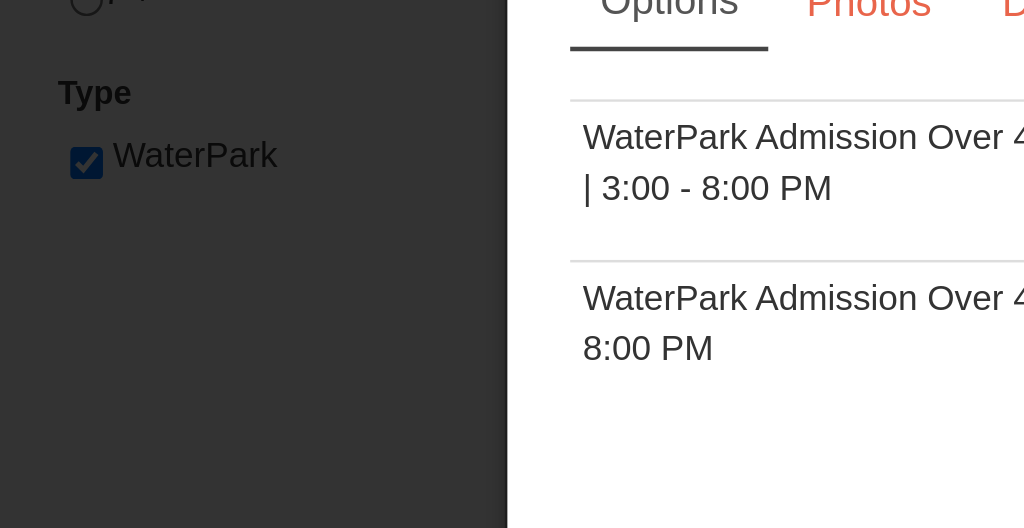 scroll, scrollTop: 883, scrollLeft: 0, axis: vertical 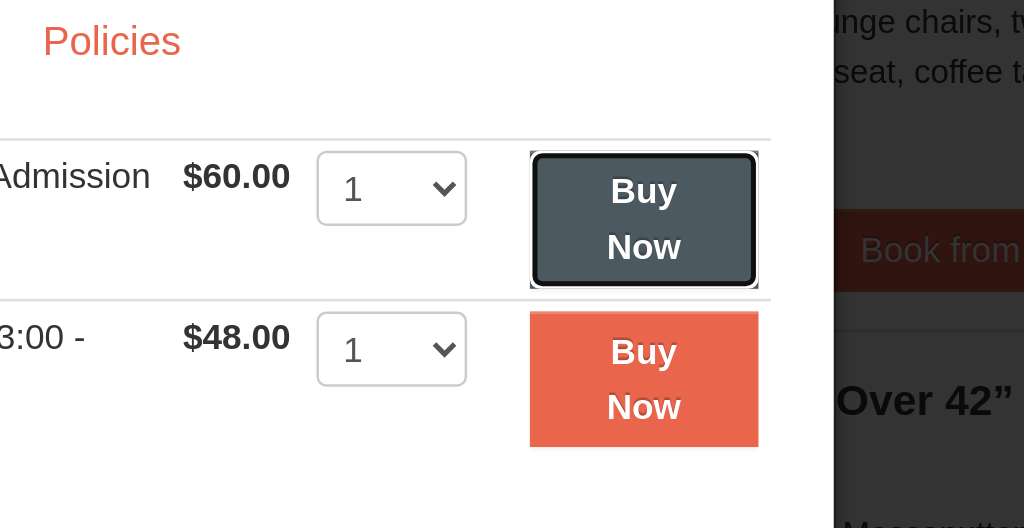 click on "Buy Now" at bounding box center [747, 247] 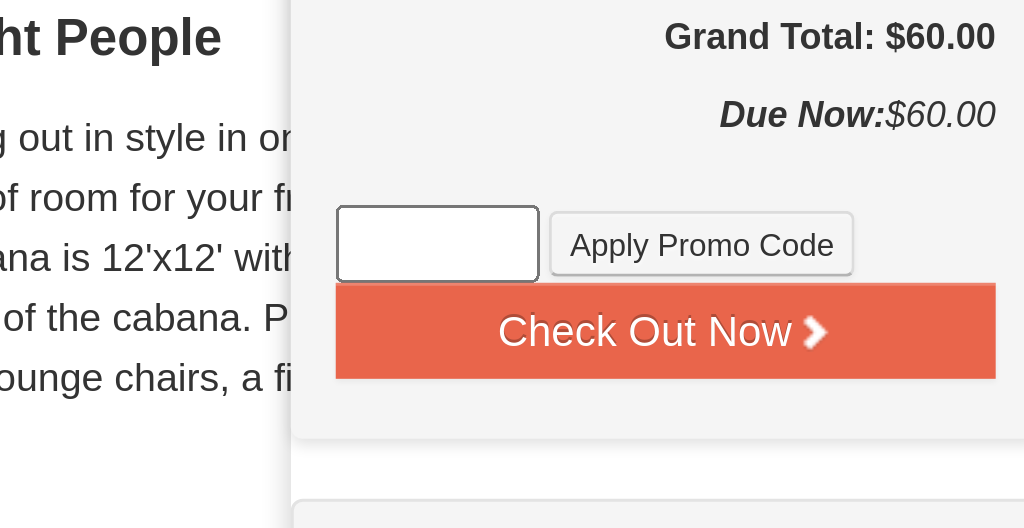 scroll, scrollTop: 126, scrollLeft: 0, axis: vertical 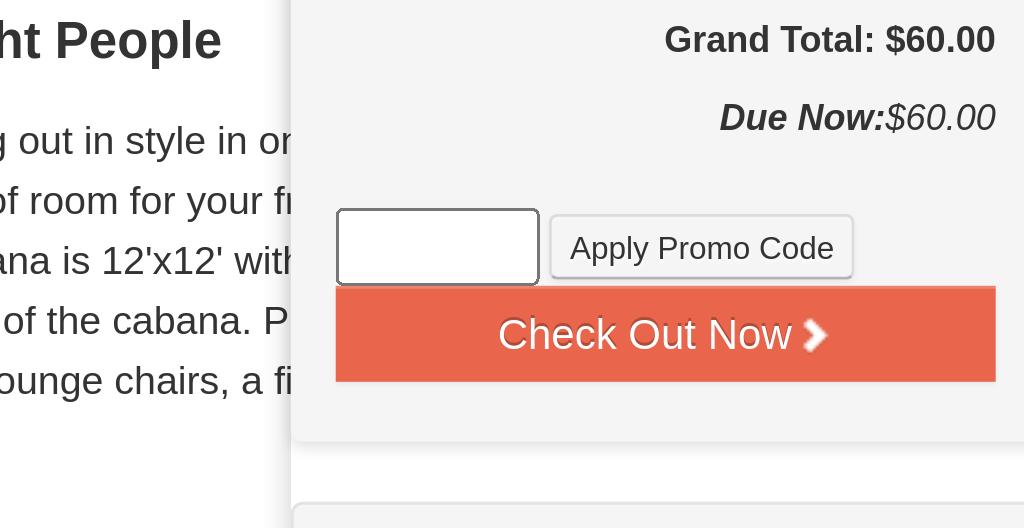 click at bounding box center (795, 434) 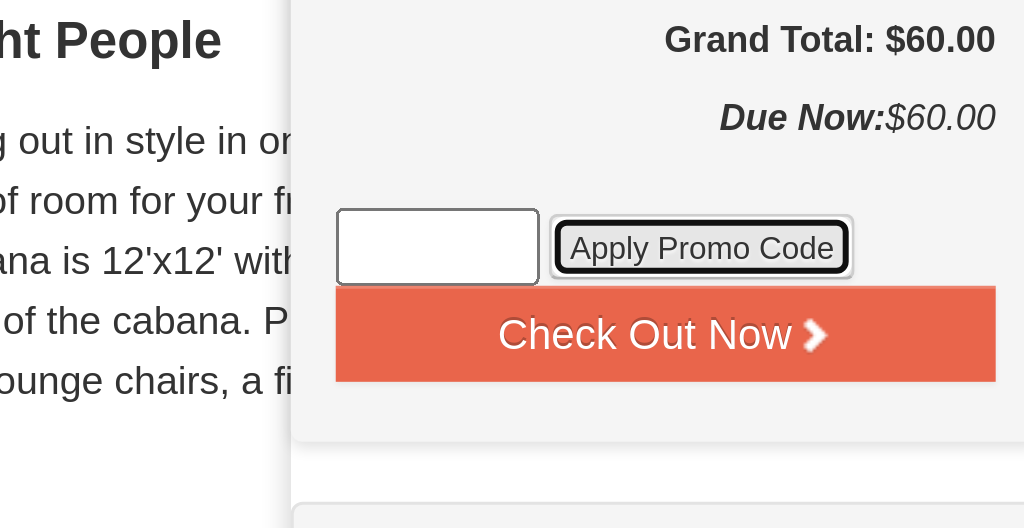 click on "Apply Promo Code" at bounding box center [883, 434] 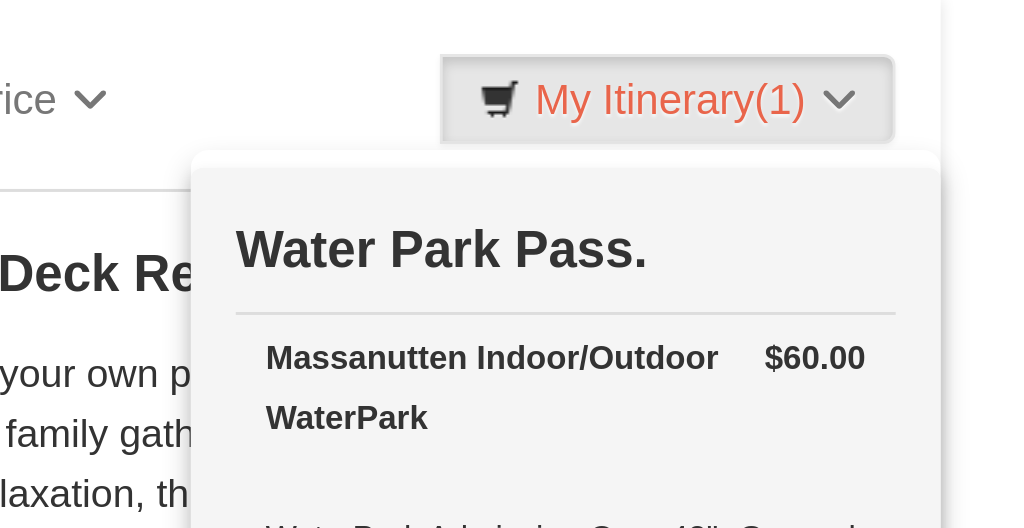 scroll, scrollTop: 0, scrollLeft: 0, axis: both 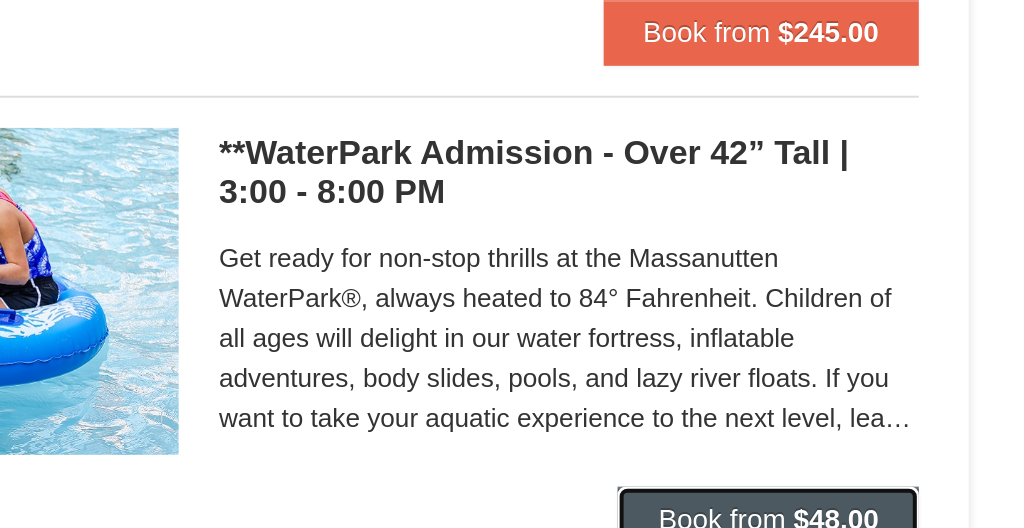 click on "Book from   $48.00" at bounding box center [895, 523] 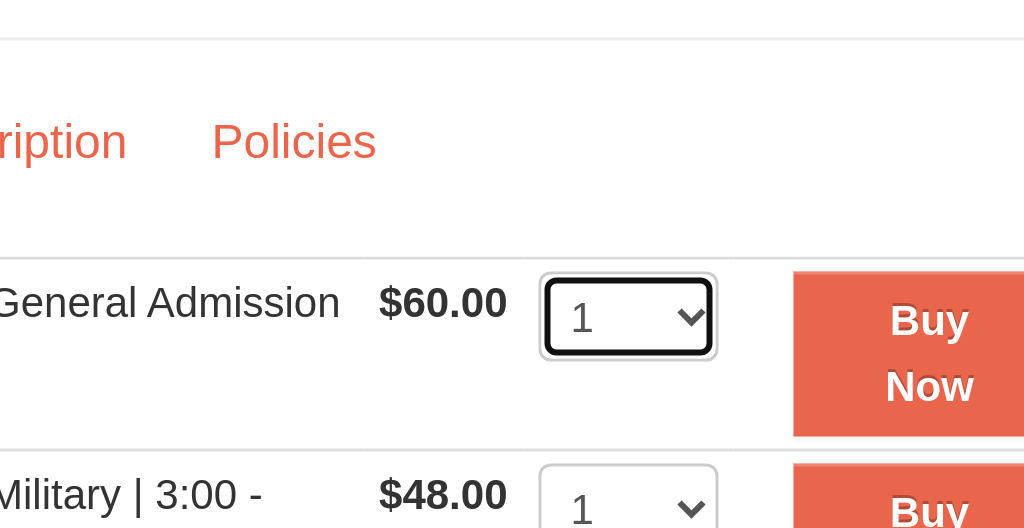 click on "1
2
3
4
5
6
7
8
9
10
11
12
13
14
15
16
17
18
19
20
21 22" at bounding box center (646, 235) 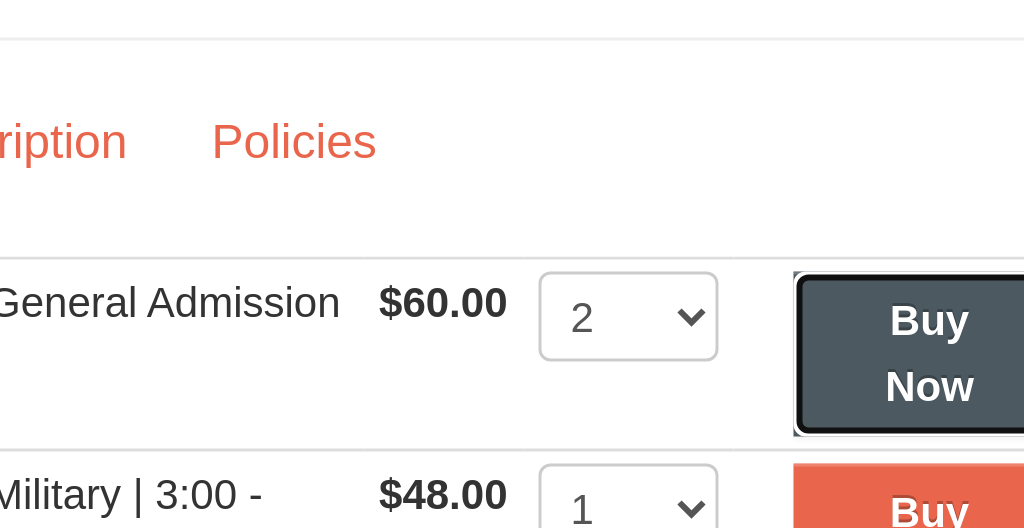 click on "Buy Now" at bounding box center [746, 247] 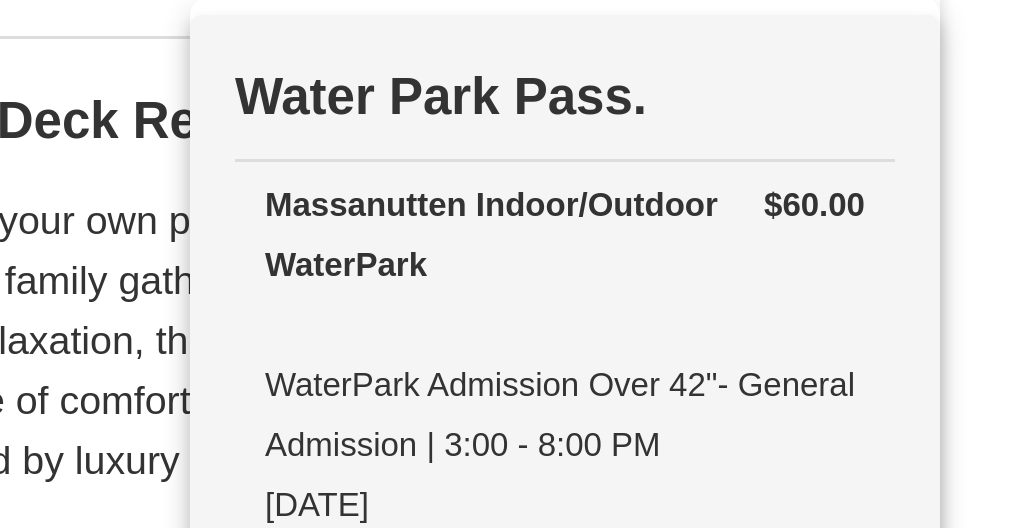 scroll, scrollTop: 173, scrollLeft: 0, axis: vertical 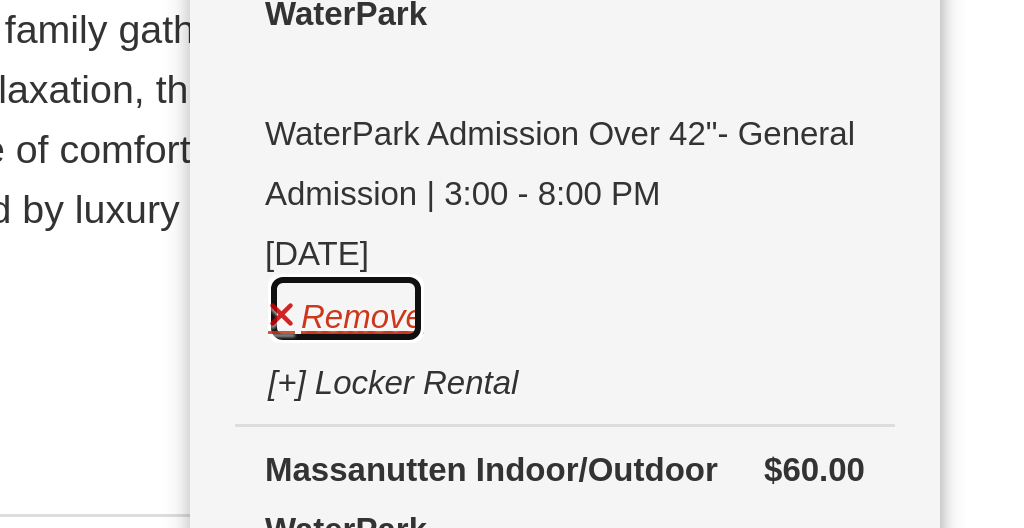 click on "Remove" at bounding box center (798, 201) 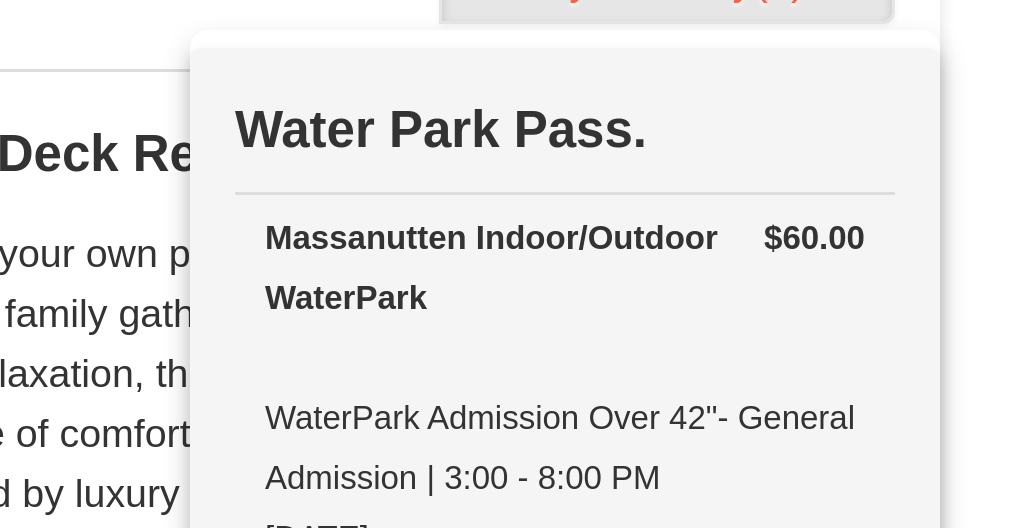 scroll, scrollTop: 64, scrollLeft: 0, axis: vertical 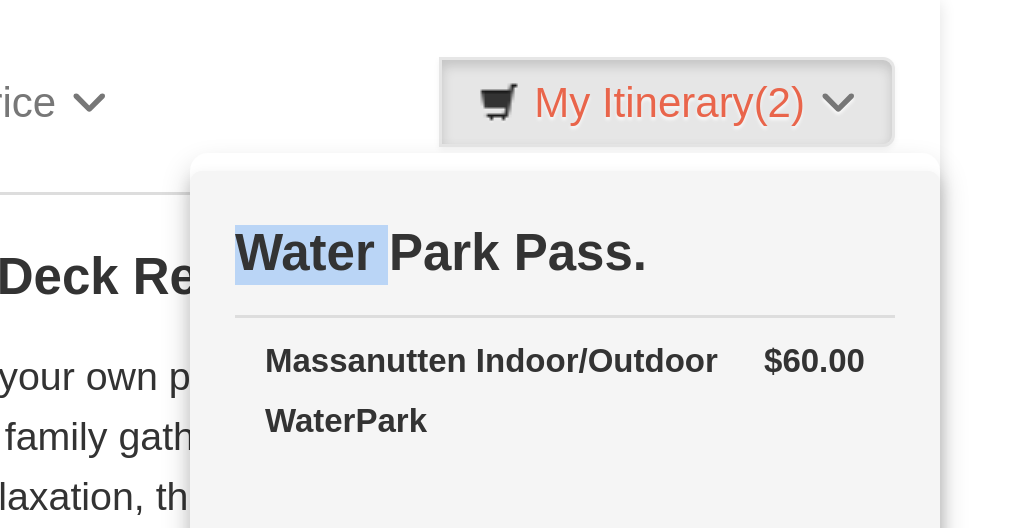 drag, startPoint x: 763, startPoint y: 156, endPoint x: 813, endPoint y: 157, distance: 50.01 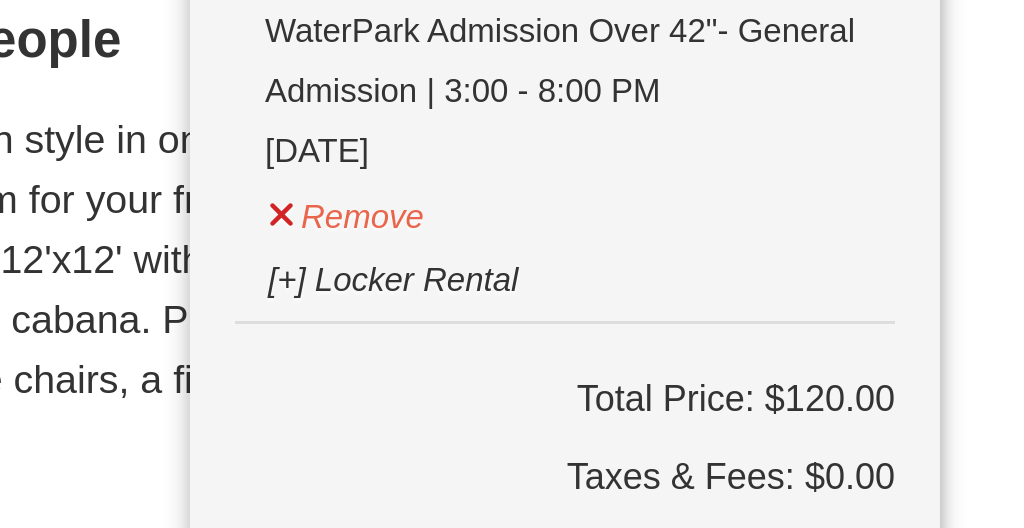 scroll, scrollTop: 127, scrollLeft: 0, axis: vertical 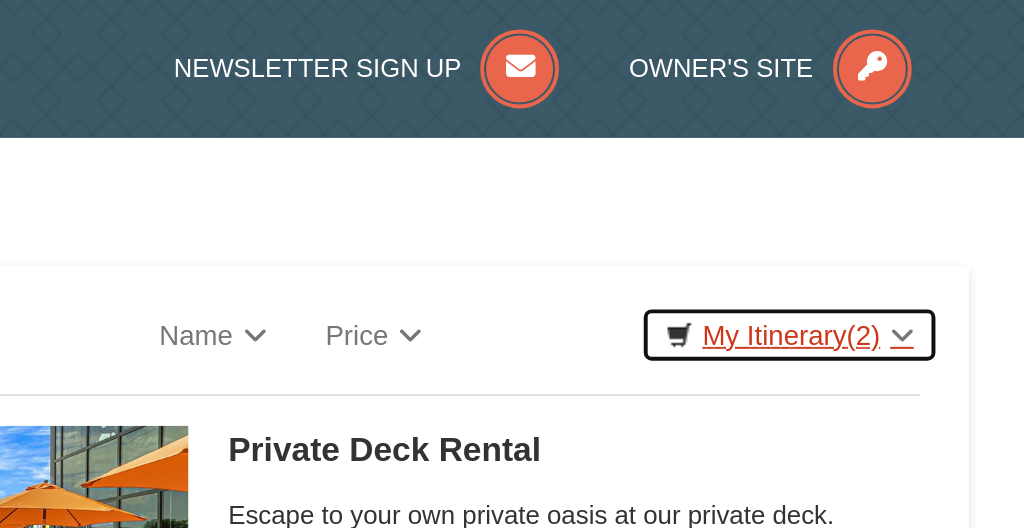 click on "My Itinerary (2)" at bounding box center (905, 170) 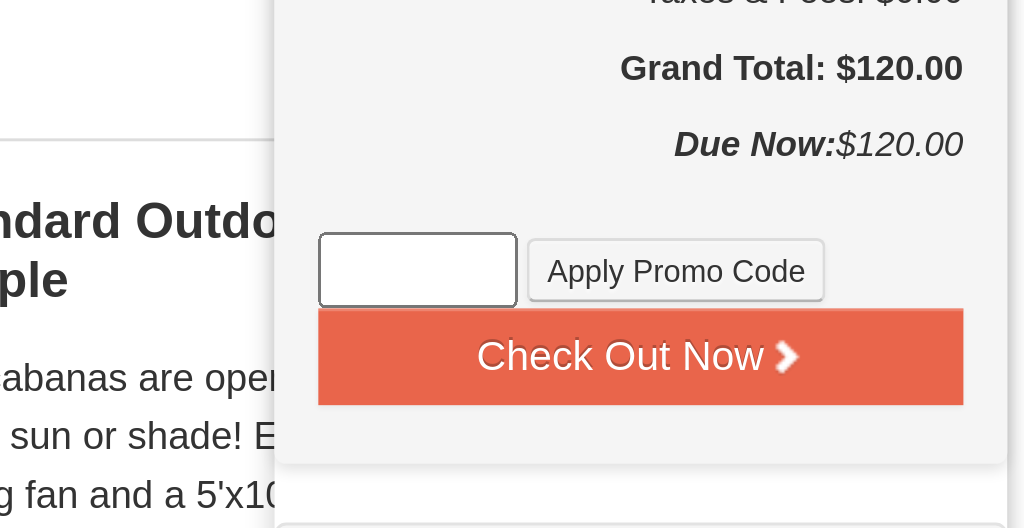 scroll, scrollTop: 298, scrollLeft: 0, axis: vertical 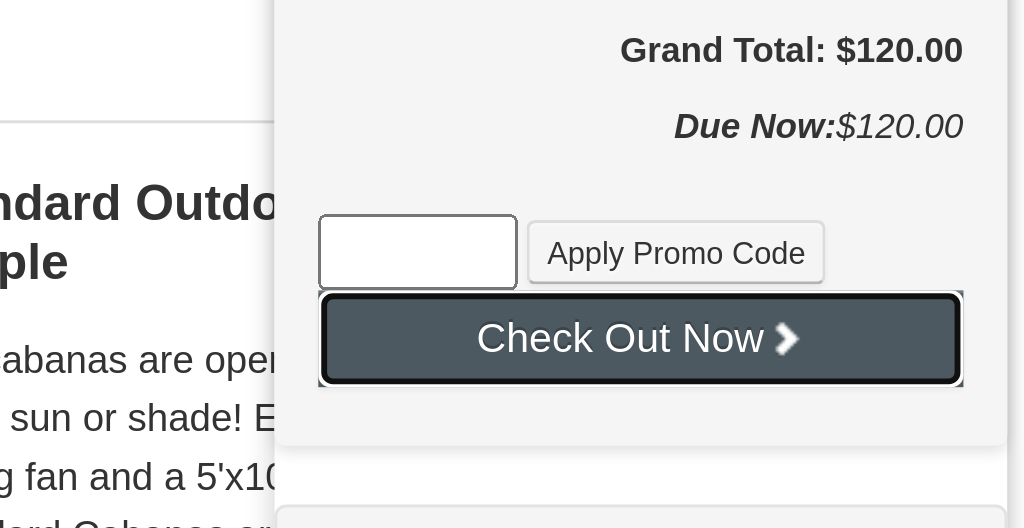click on "Check Out Now" at bounding box center (871, 463) 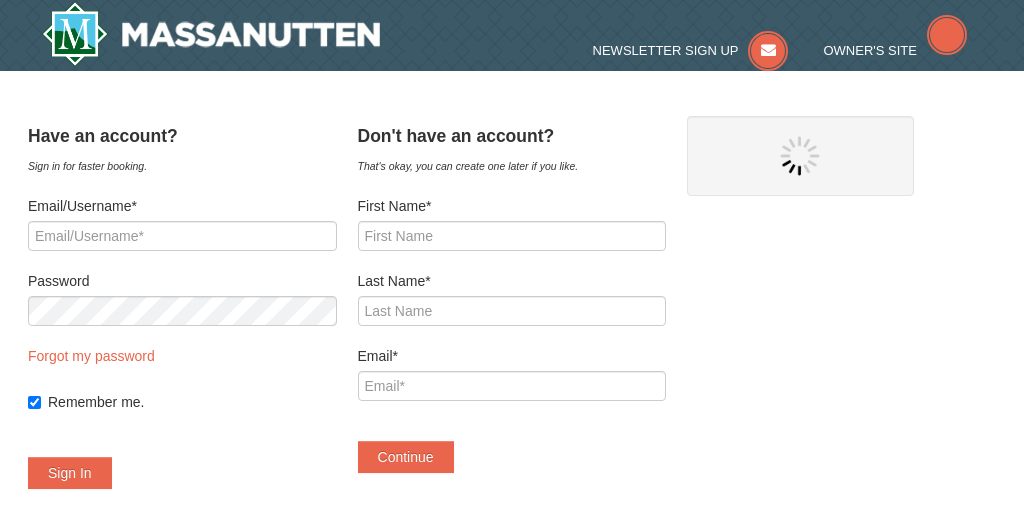 scroll, scrollTop: 0, scrollLeft: 0, axis: both 